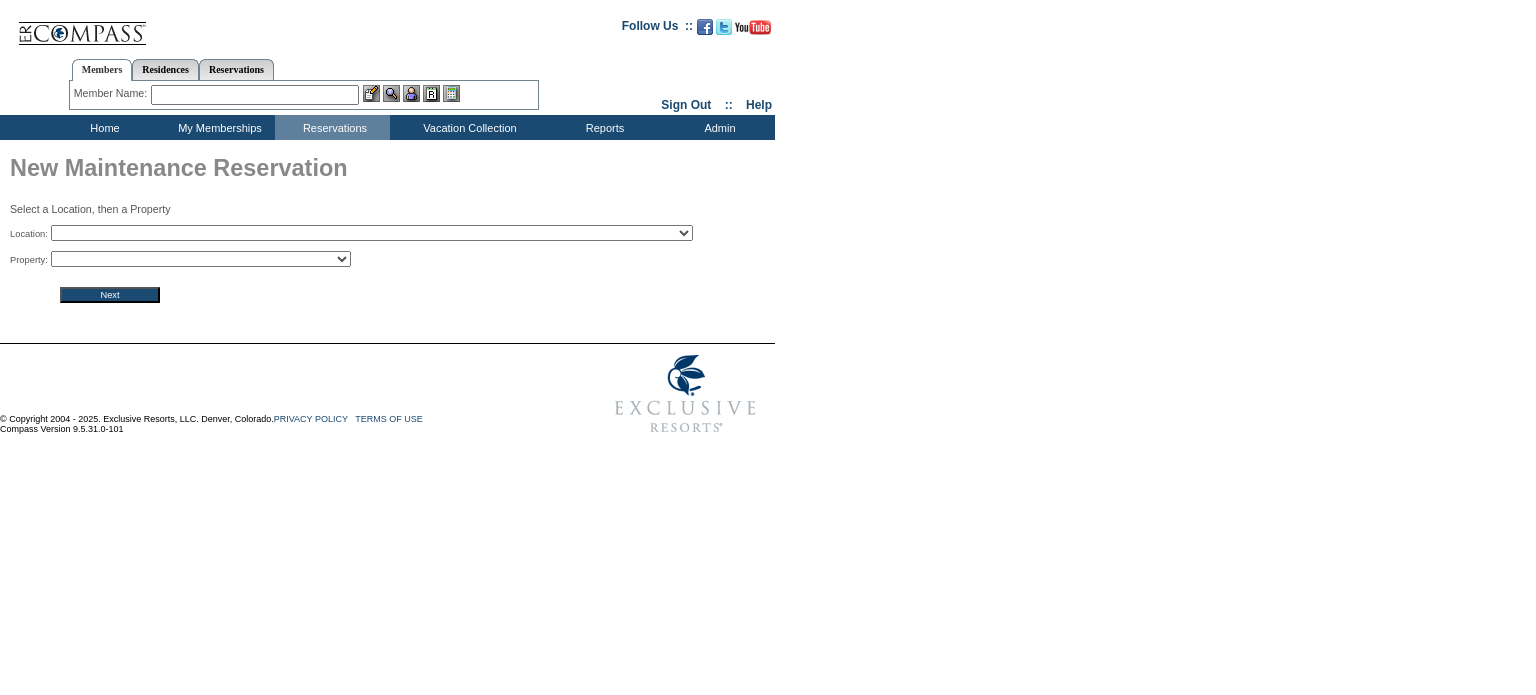 scroll, scrollTop: 0, scrollLeft: 0, axis: both 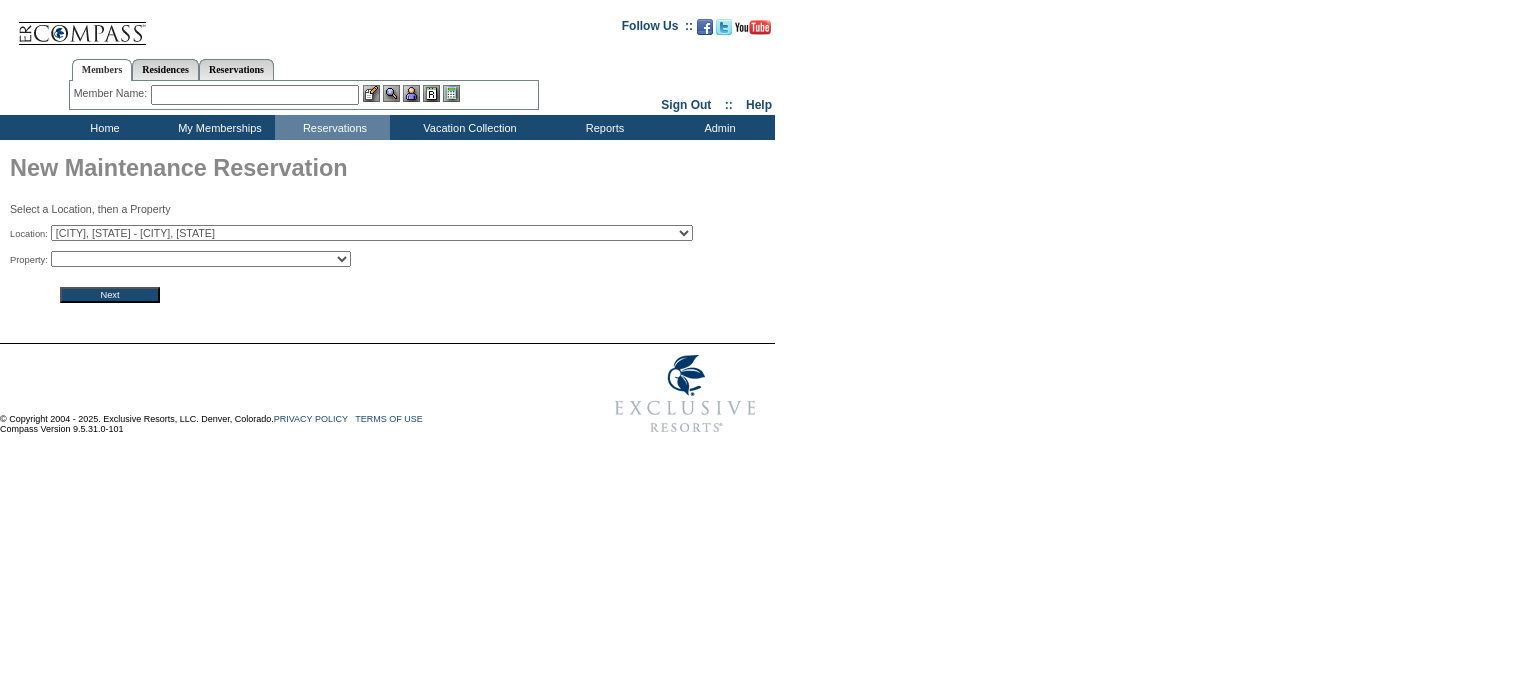 click on "2024 The [EVENT] Cup - [COMPANY] Founders Cup
2025 [EVENT] - 2025 [EVENT] Weekend
2025 The [EVENT] - 2025 The [EVENT]
[CITY], [STATE] - The [COMPANY] on [CITY] Bay
[REGION], [COUNTRY] - [REGION], [COUNTRY]
[REGION], [COUNTRY] - The [COMPANY]: [REGION], [COUNTRY]
All Access: The [EVENT] Open - All Access: The [EVENT] Open
All In - Private Yacht: [CITY], [CITY] & [COUNTRY] - All In
All In - Private Yacht: [REGION] - All In
[REGION], [COUNTRY] - [REGION], [COUNTRY]
[CITY], [STATE]: Canals, Cuisine, and Cycling - [CITY], [STATE]: Canals, Cuisine, and Cycling
[CITY], [COUNTRY] - [COMPANY] Resort and Residences [CITY]
[REGION] Expedition: Fly the [REGION] Passage - [REGION] Expedition: Fly the [REGION] Passage
Around the World by Private Jet (2025) - Around the World by Private Jet (2025)
[CITY], [STATE] - [COMPANY] Collection: [COMPANY]
[CITY], [STATE] - A Night In [CITY]: [COMPANY]'s Pop-Up Dinner" at bounding box center (372, 233) 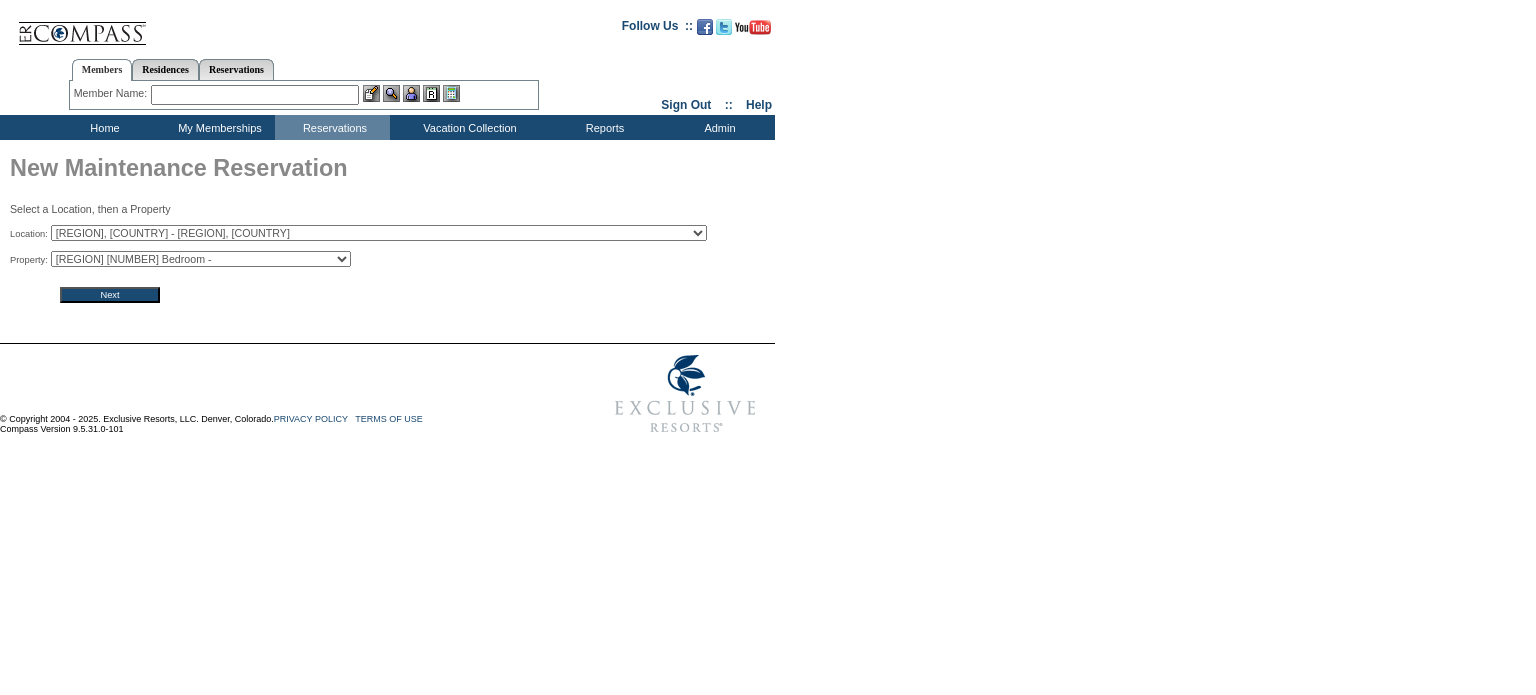 scroll, scrollTop: 0, scrollLeft: 0, axis: both 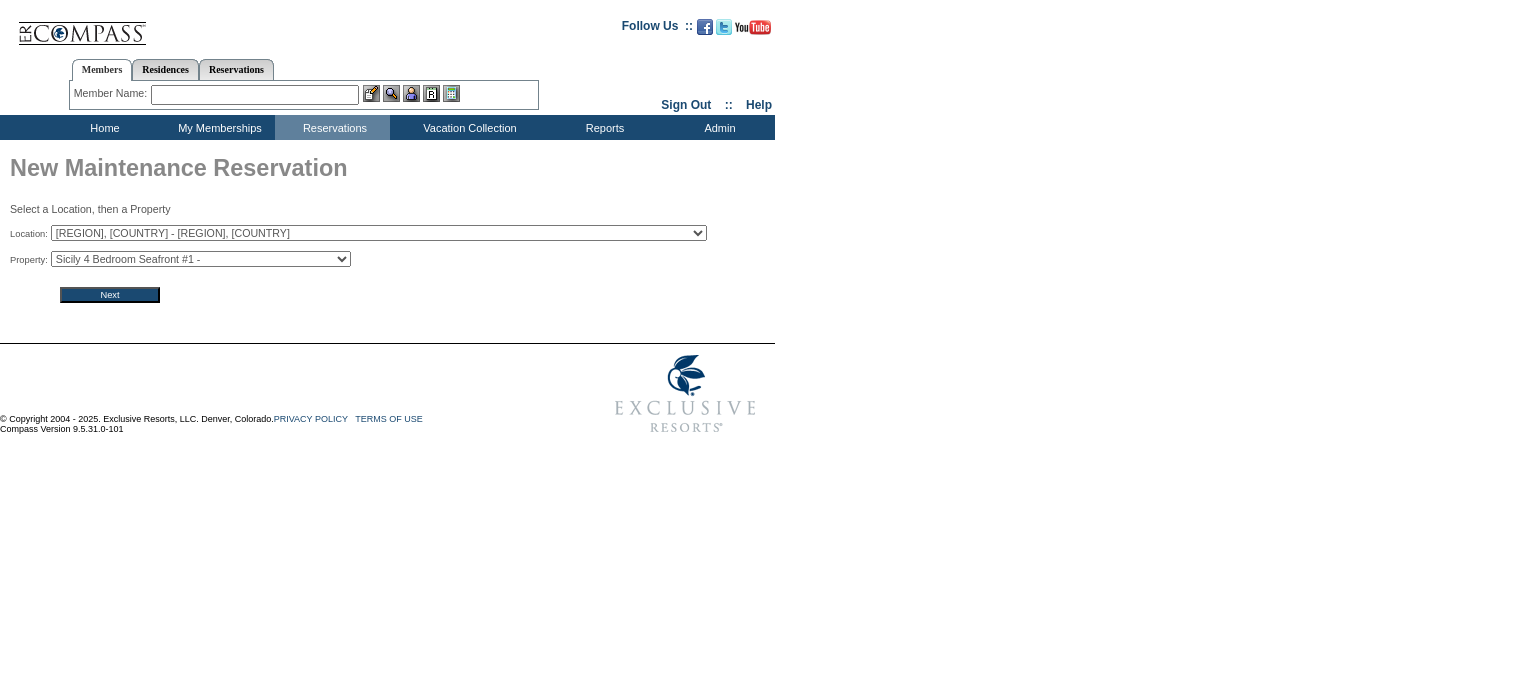 click on "Sicily 3 Bedroom -
Sicily 4 Bedroom Seafront #1 -
Agata 10 -
Sicily 4 Bedroom Seafront #2 -" at bounding box center [201, 259] 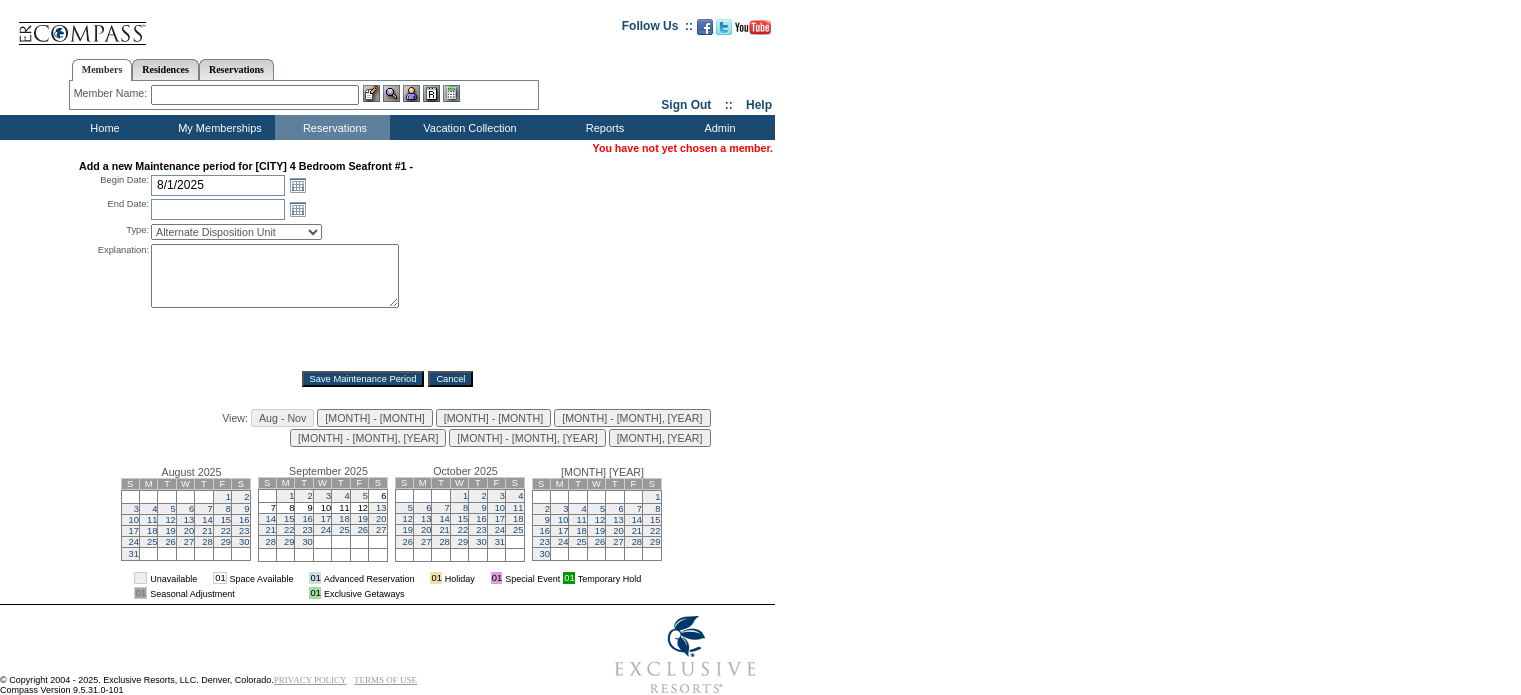 scroll, scrollTop: 0, scrollLeft: 0, axis: both 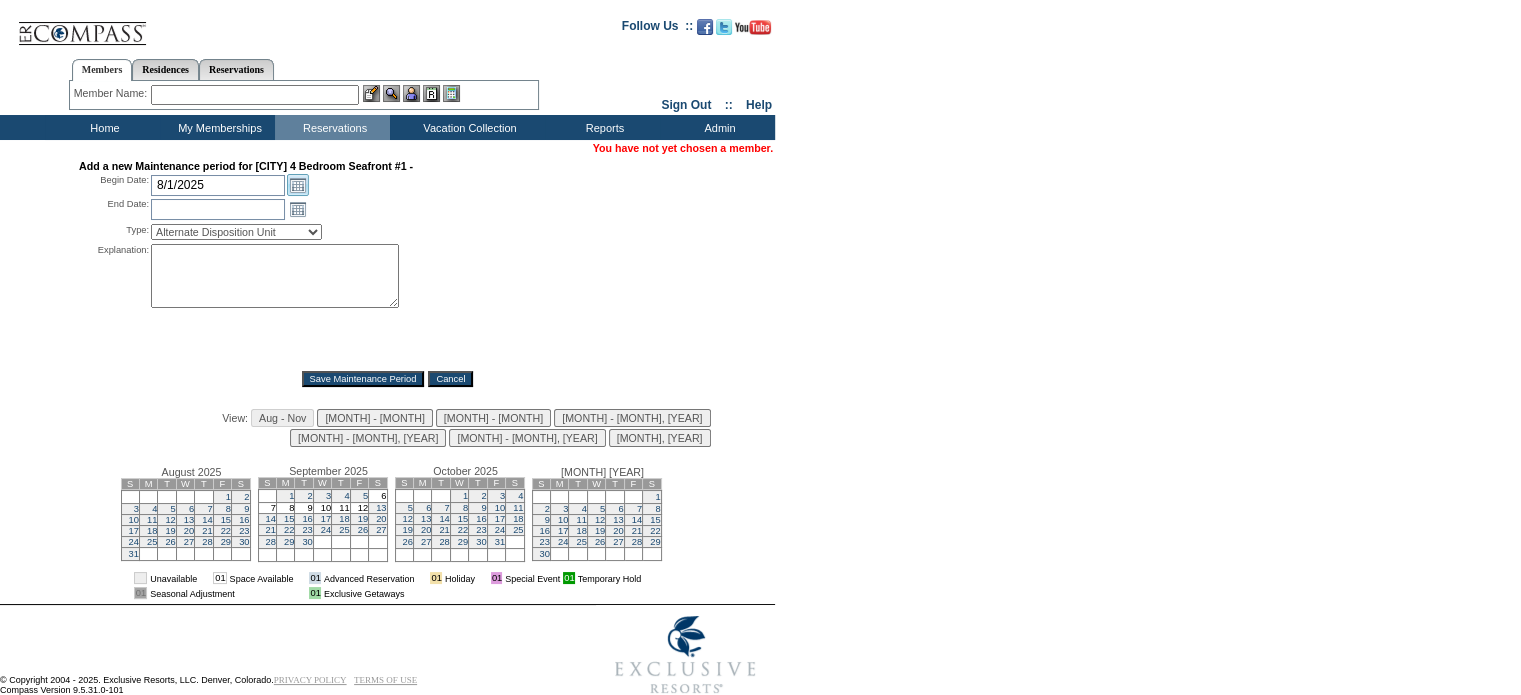 click on "Open the calendar popup." at bounding box center [298, 185] 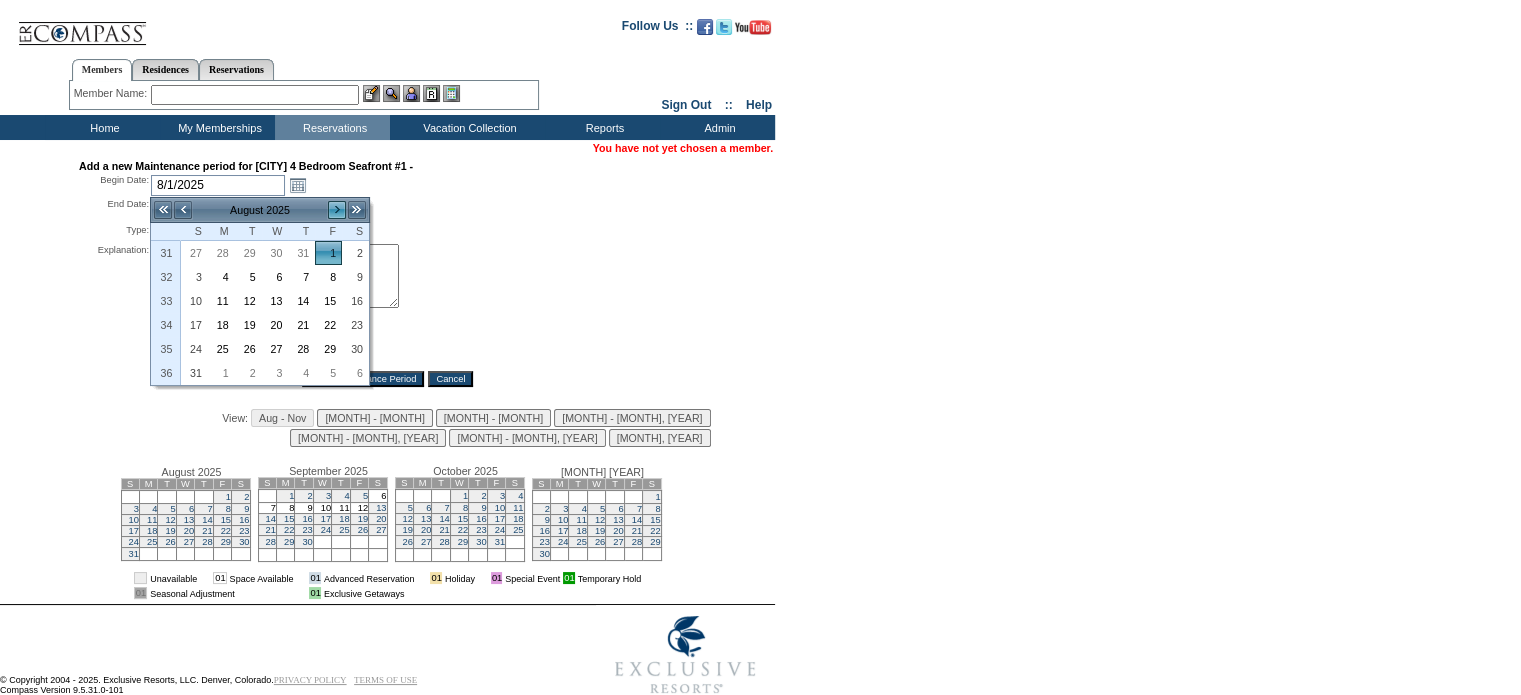 click on ">" at bounding box center (337, 210) 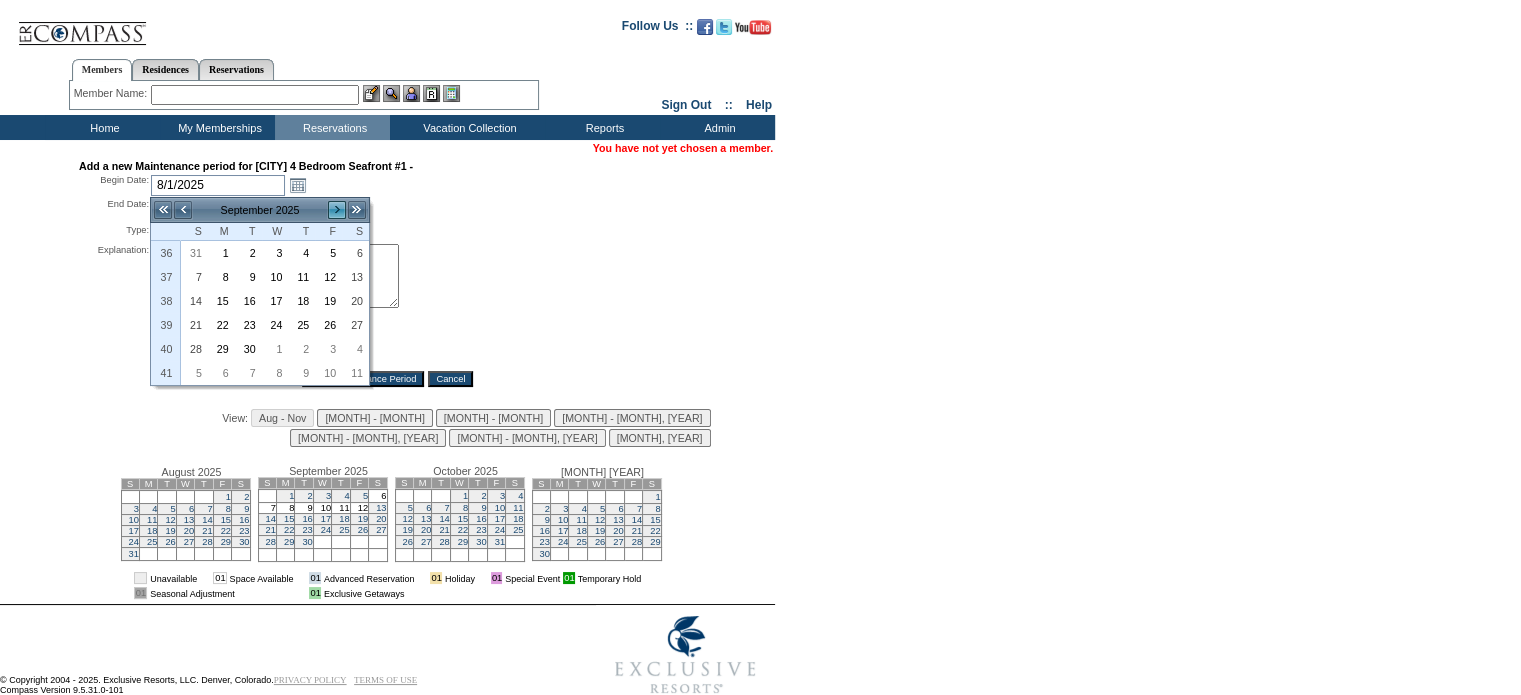 click on ">" at bounding box center [337, 210] 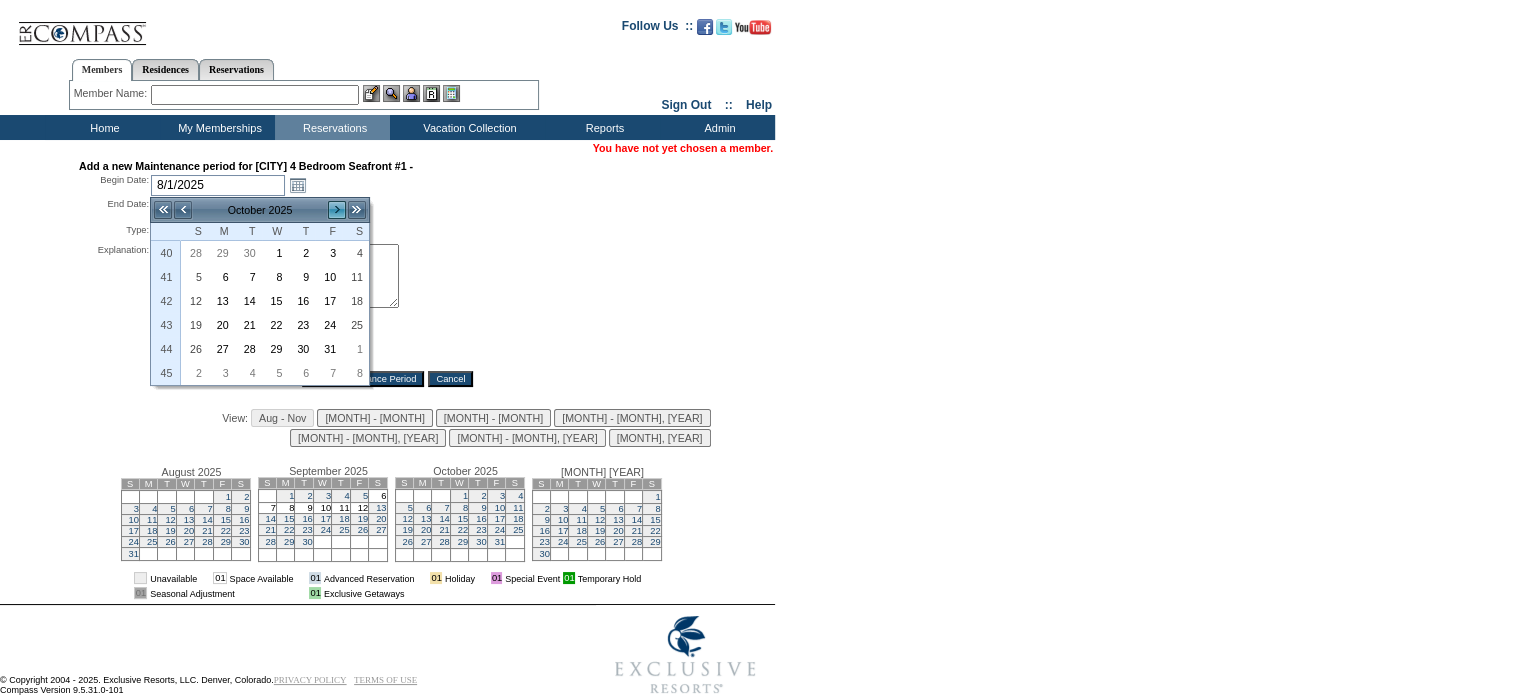 click on ">" at bounding box center (337, 210) 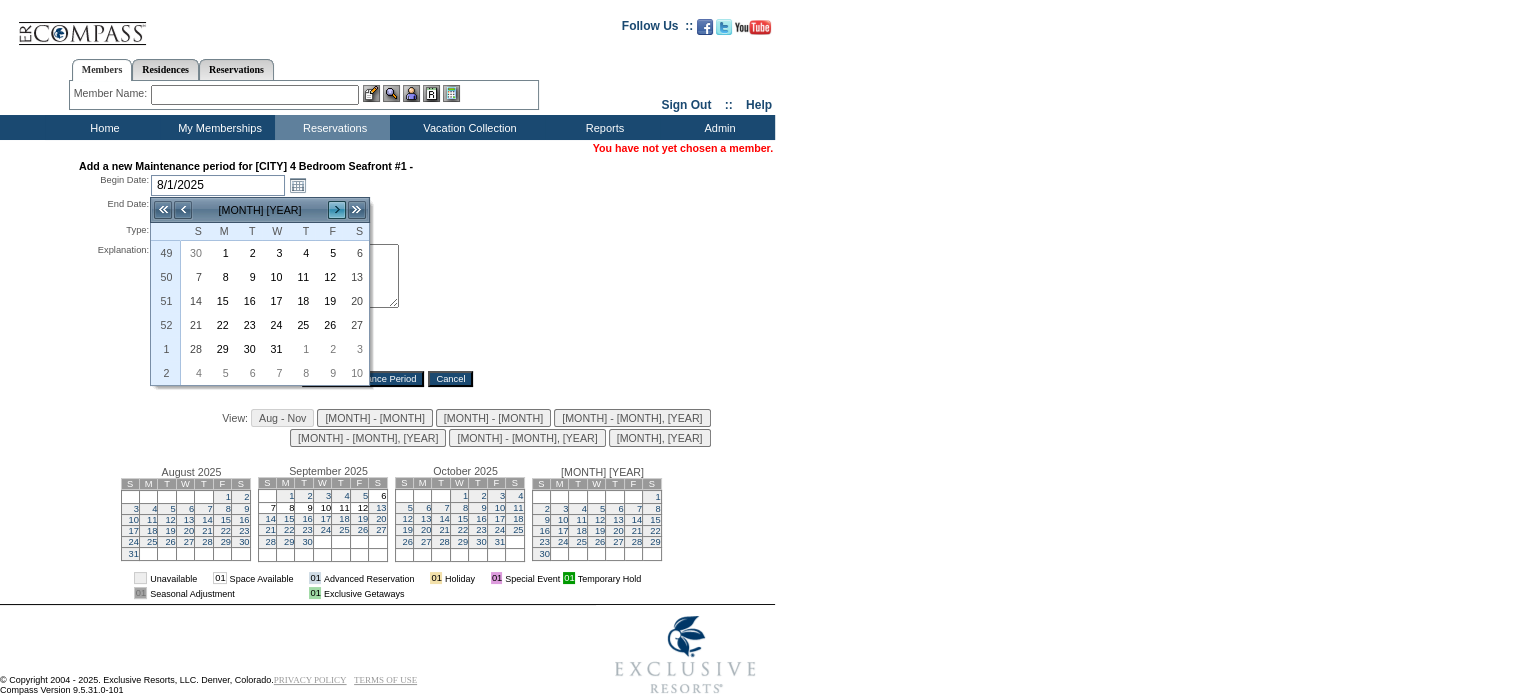 click on ">" at bounding box center [337, 210] 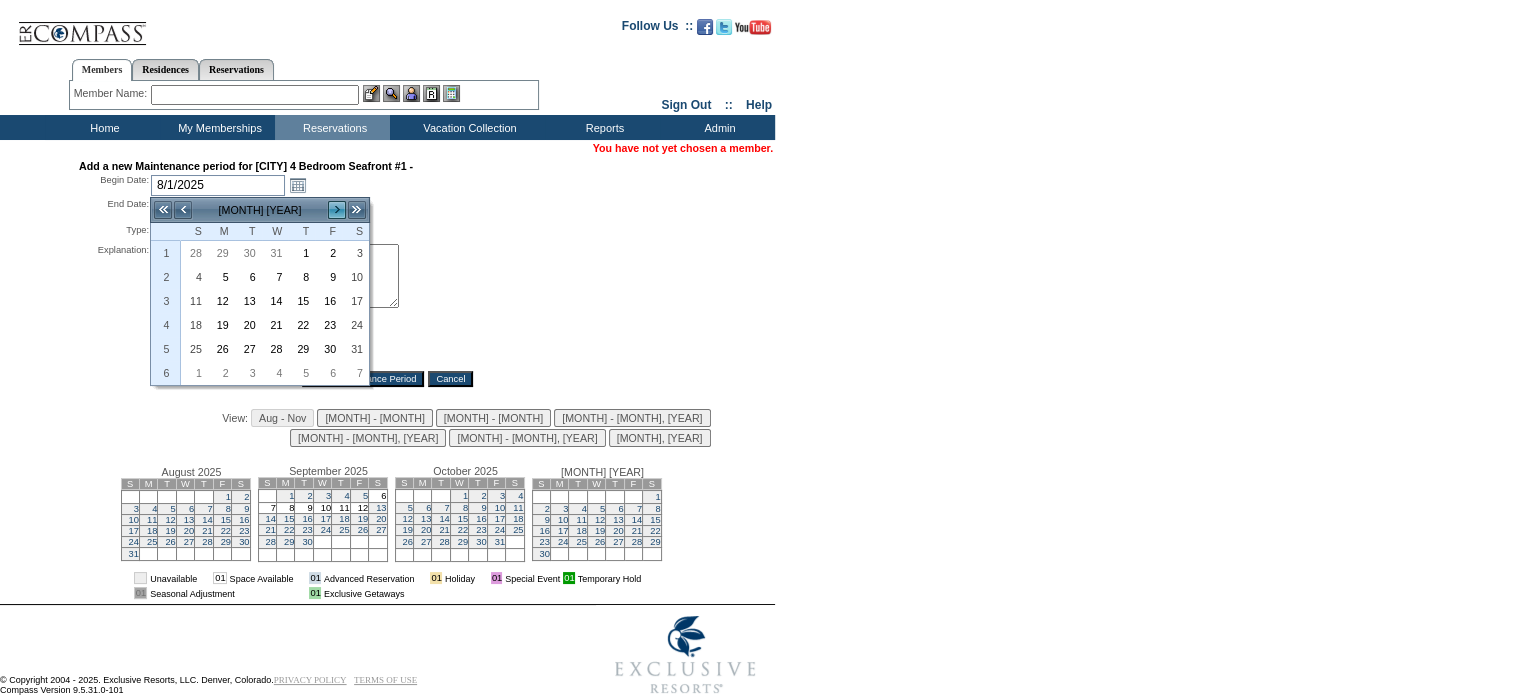 click on ">" at bounding box center [337, 210] 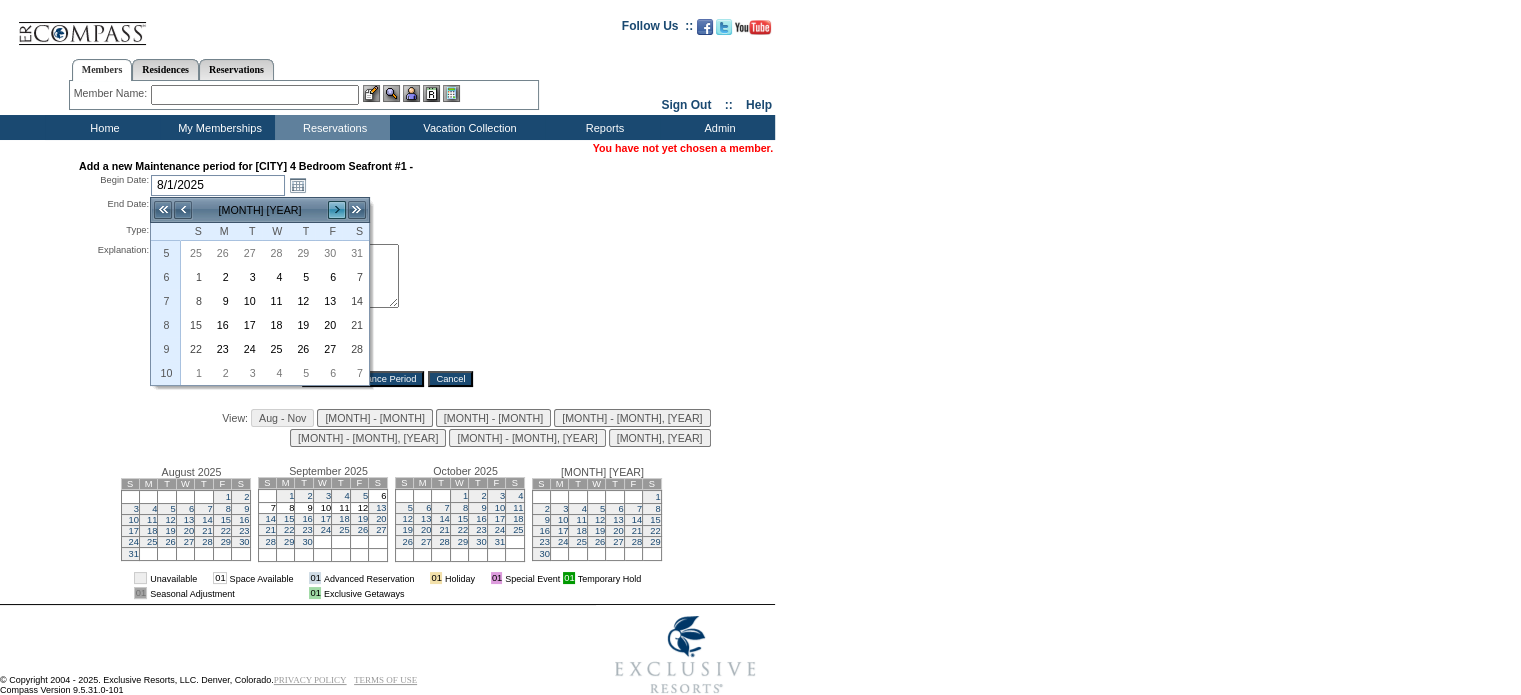 click on ">" at bounding box center (337, 210) 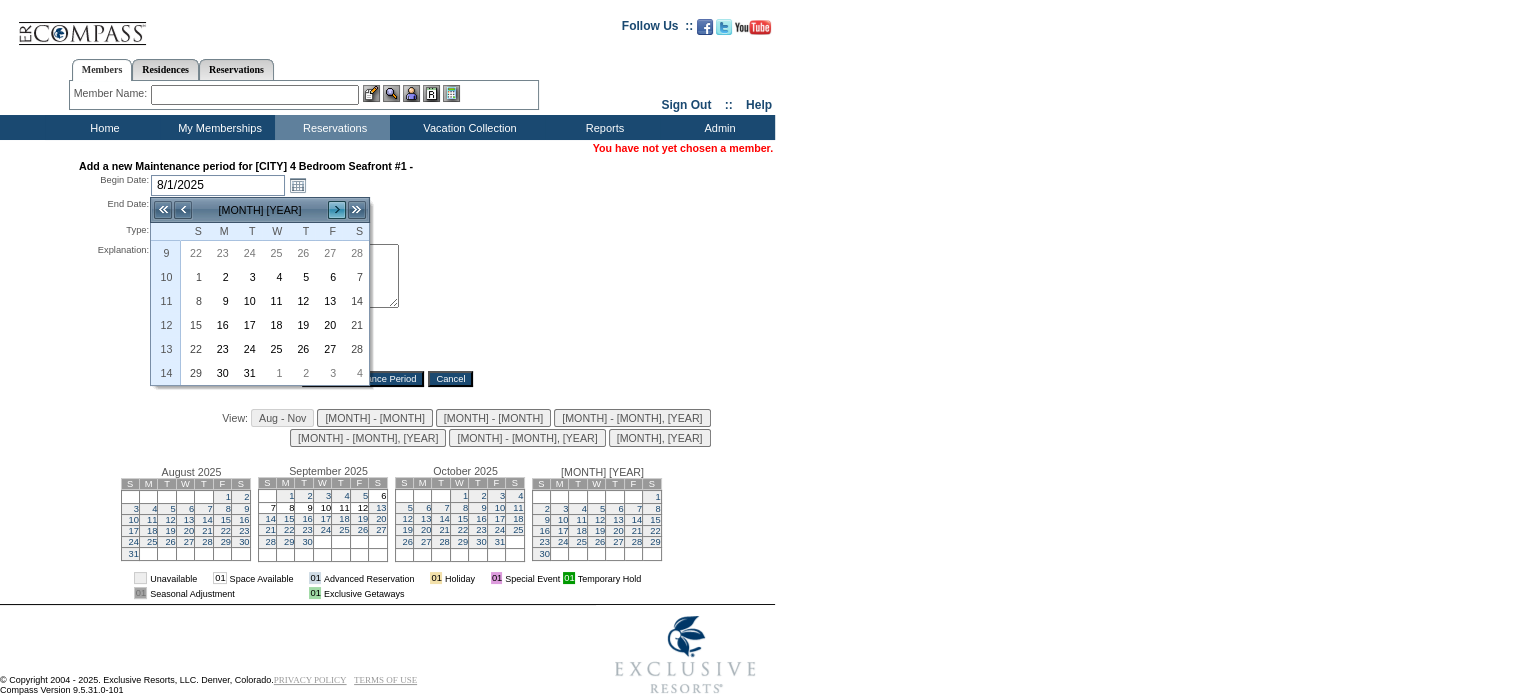 click on ">" at bounding box center [337, 210] 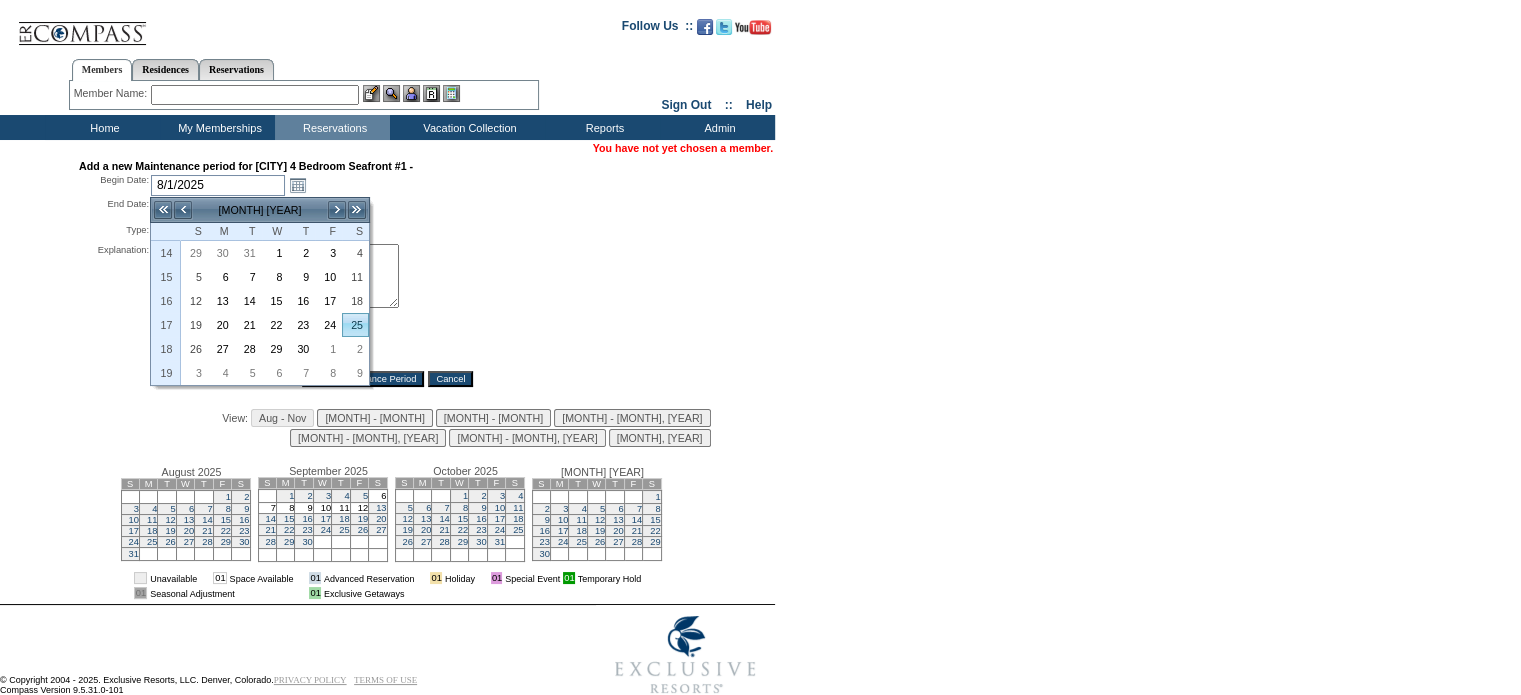 click on "25" at bounding box center (355, 325) 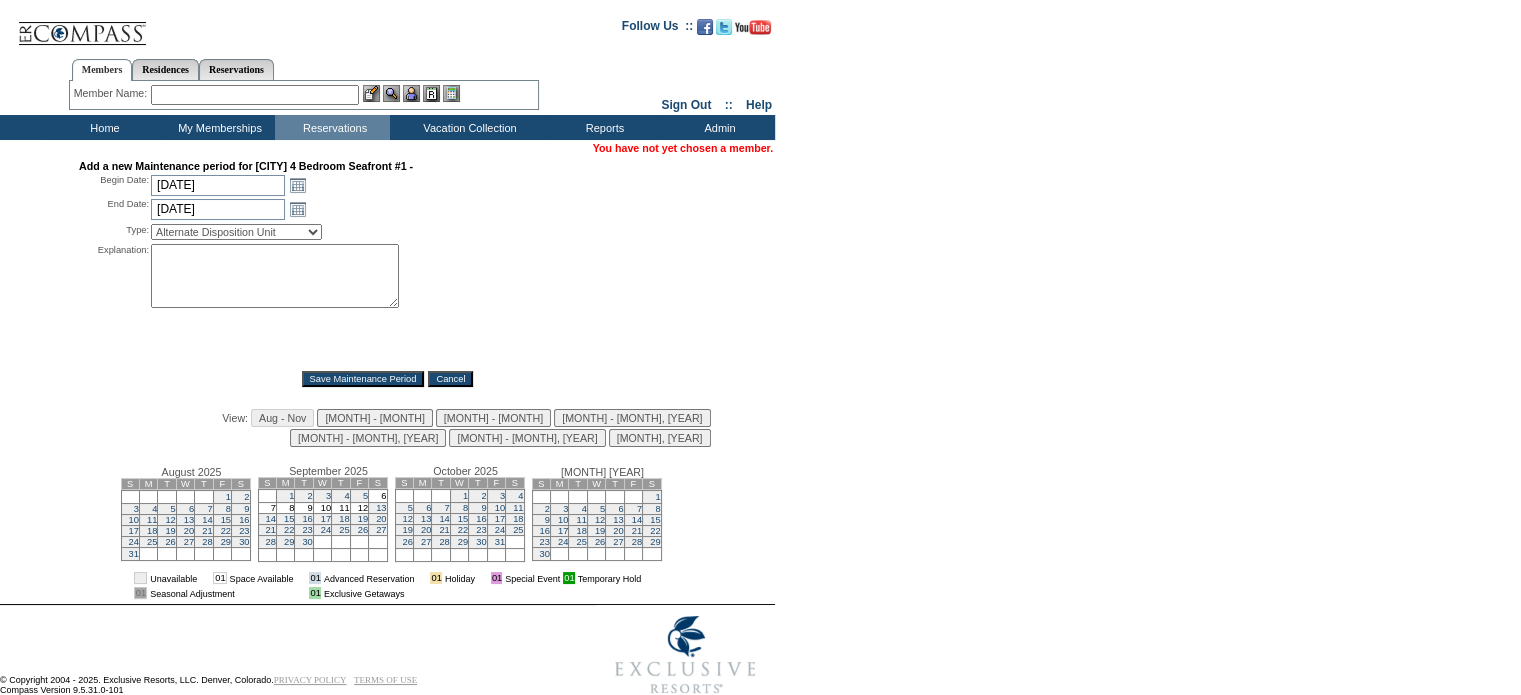 click on "Alternate Disposition Unit
Business Hold
Disposition
Exclusive Alliance Partner Hold
Extended Stay
Inventory Release
Lease Contract Blackout
OIAL Unavailable
Prevent Member Moving
Property Closure
Property Maintenance
Seasonal Resort Closure
Villa Program" at bounding box center [236, 232] 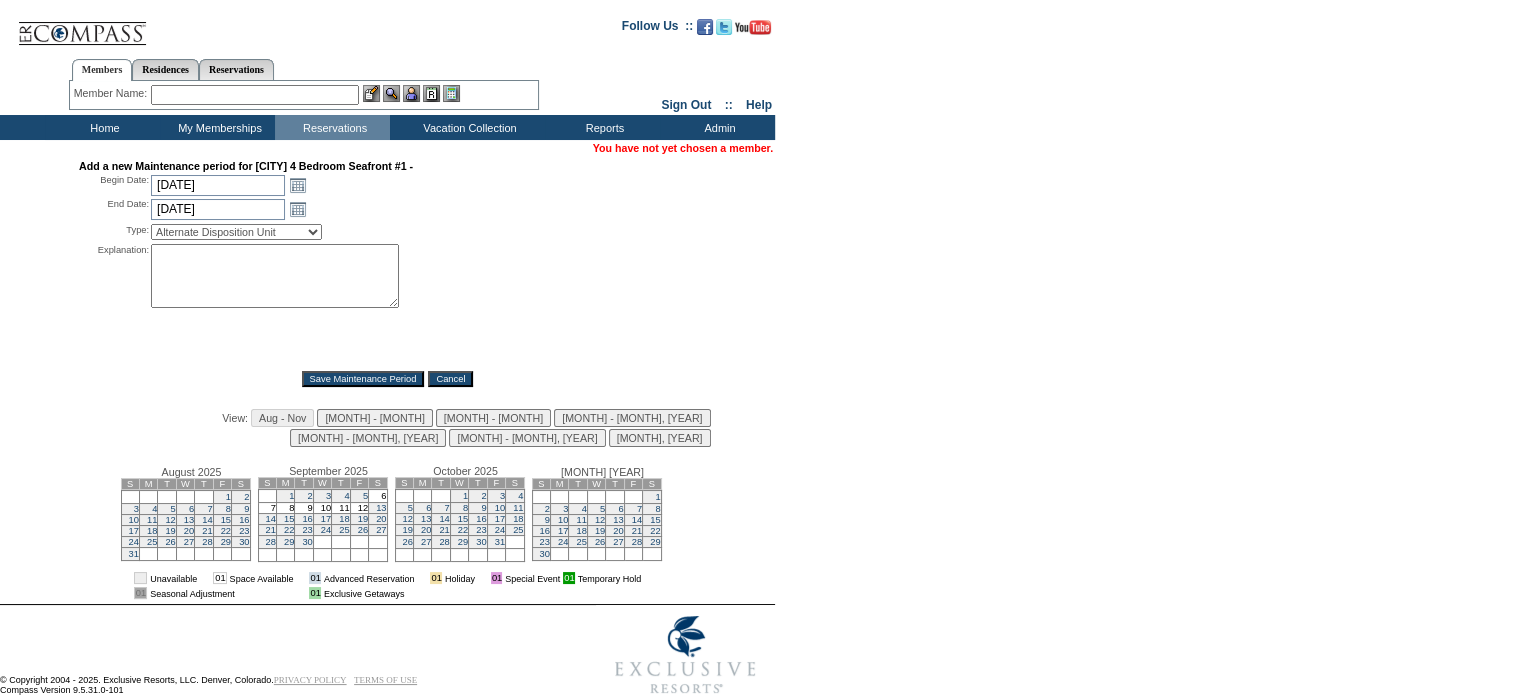 select on "PropMaintBusinessHold" 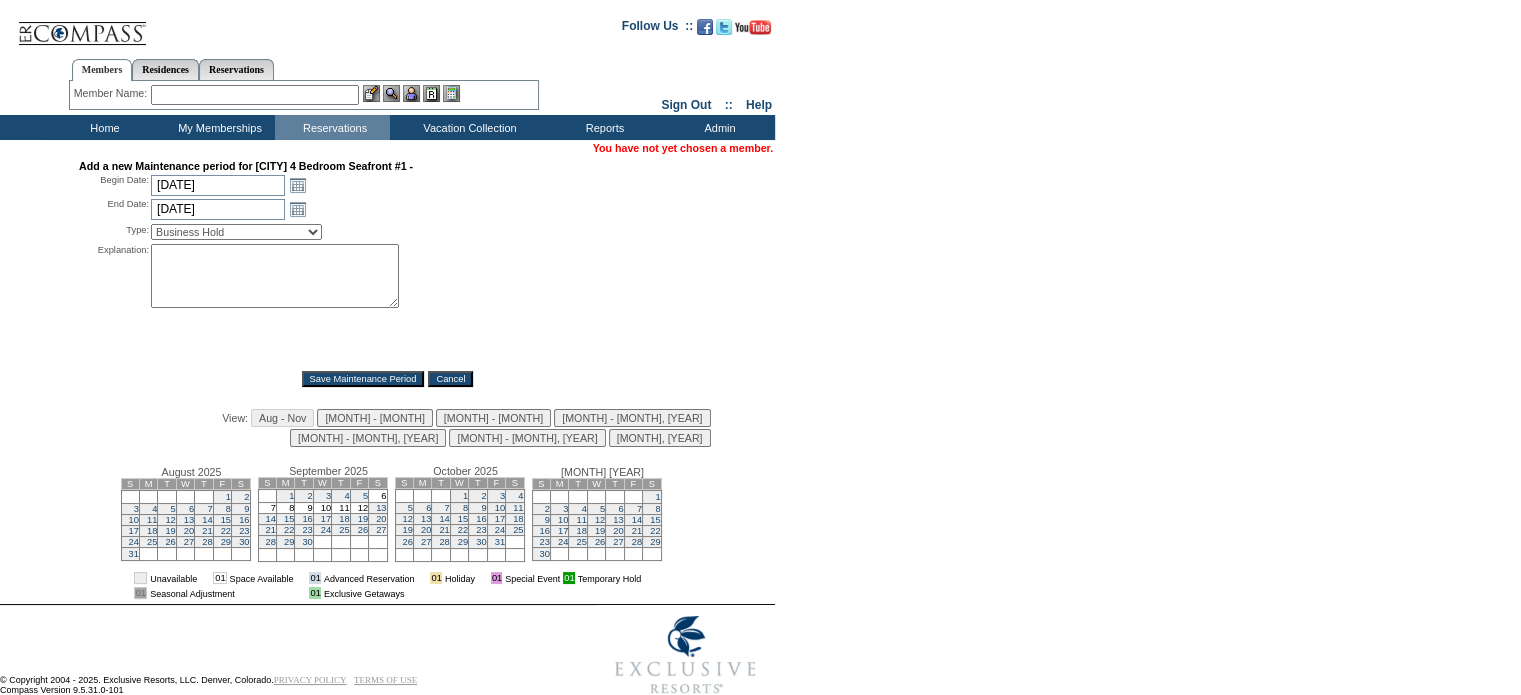 click on "Alternate Disposition Unit
Business Hold
Disposition
Exclusive Alliance Partner Hold
Extended Stay
Inventory Release
Lease Contract Blackout
OIAL Unavailable
Prevent Member Moving
Property Closure
Property Maintenance
Seasonal Resort Closure
Villa Program" at bounding box center (236, 232) 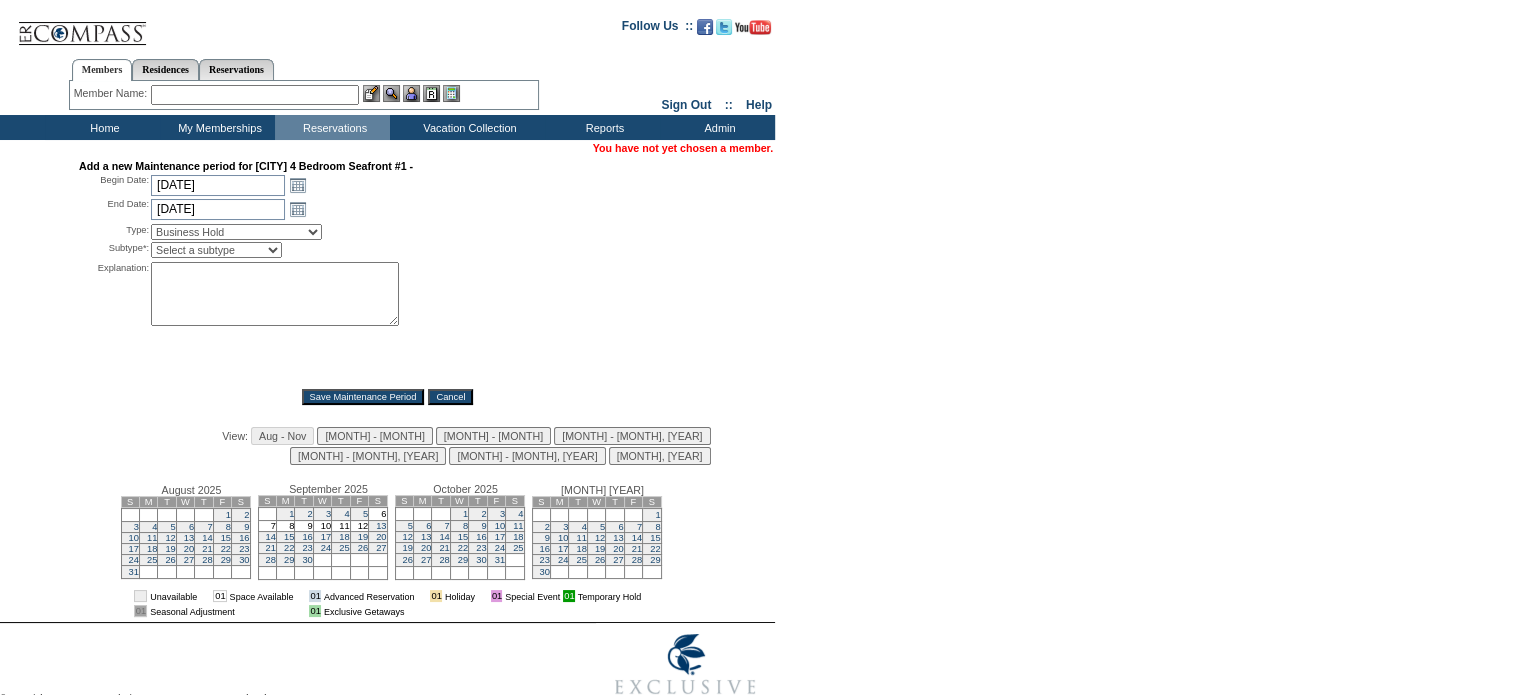 click on "Select a subtype
Business Hold
Pending Prospect Hold" at bounding box center (216, 250) 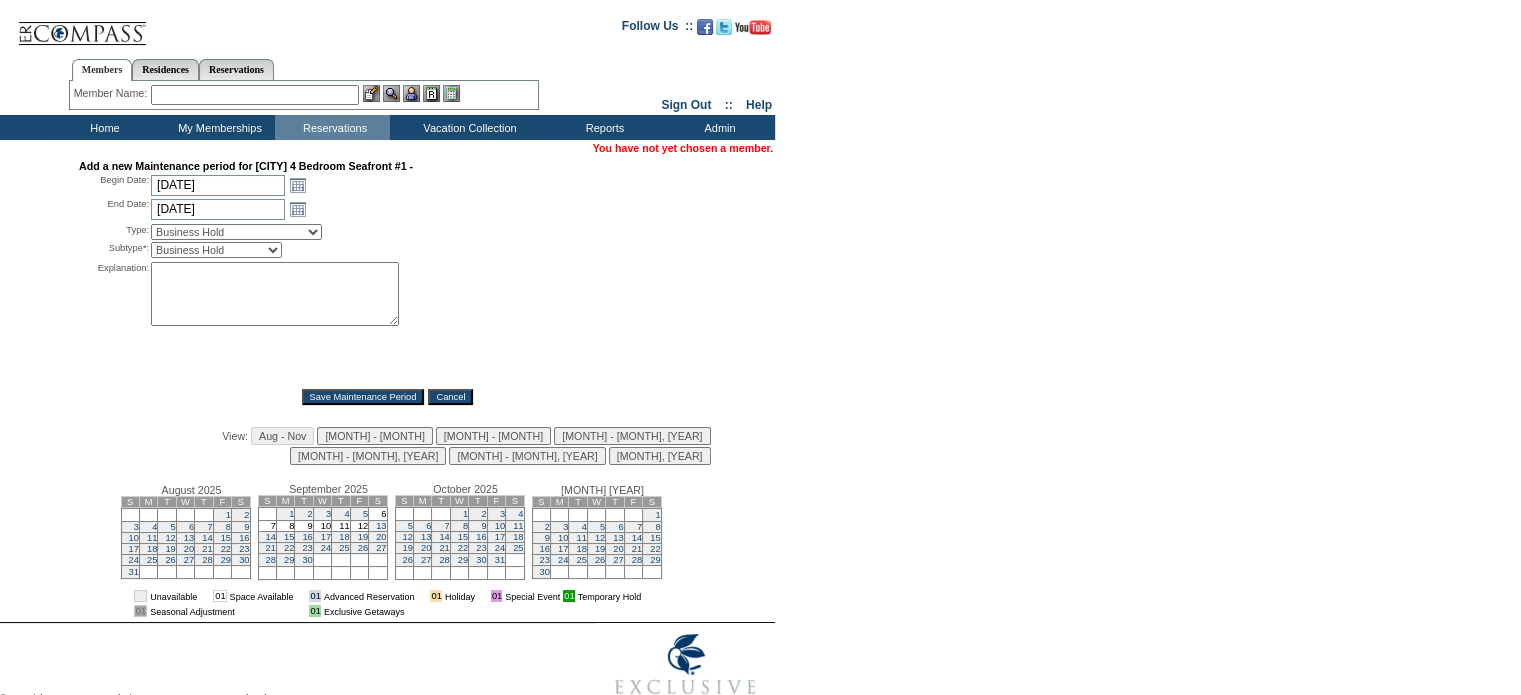 click on "Select a subtype
Business Hold
Pending Prospect Hold" at bounding box center [216, 250] 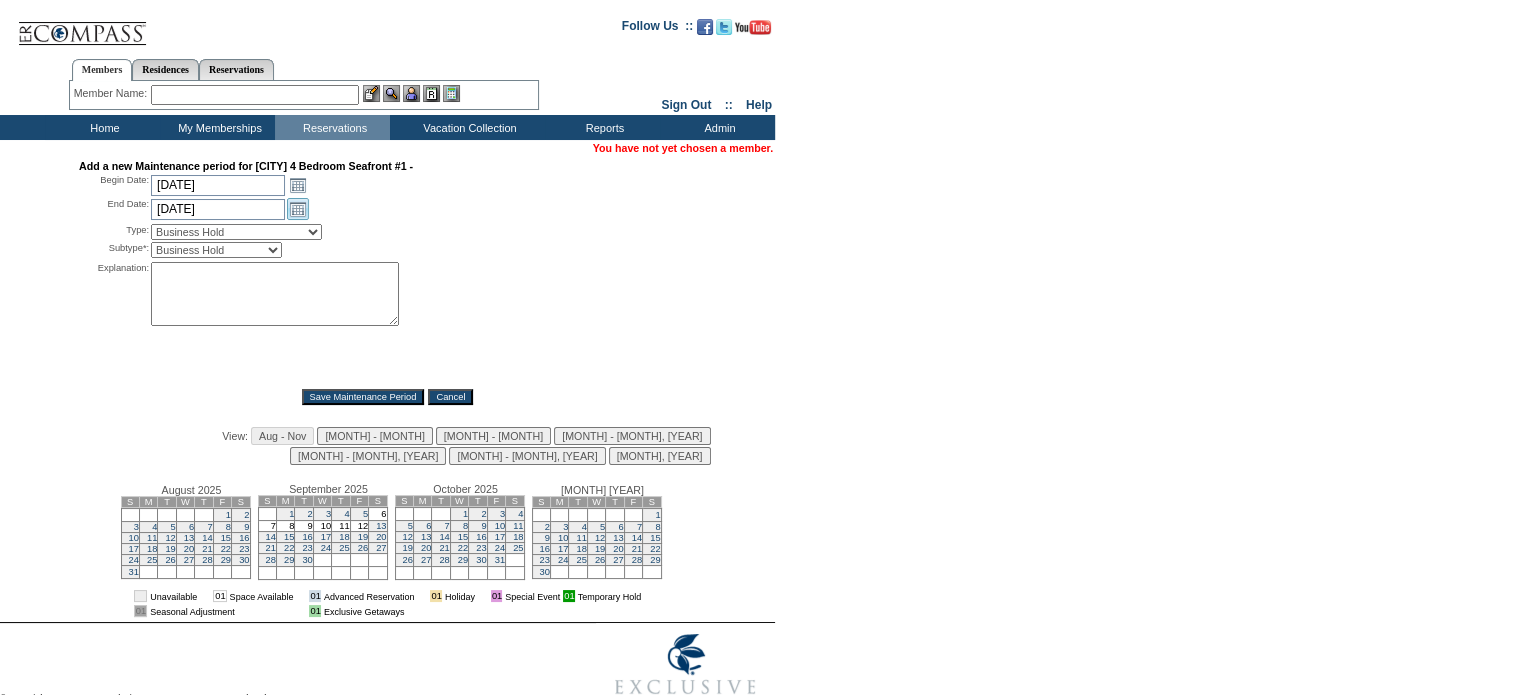 click on "Open the calendar popup." at bounding box center (298, 209) 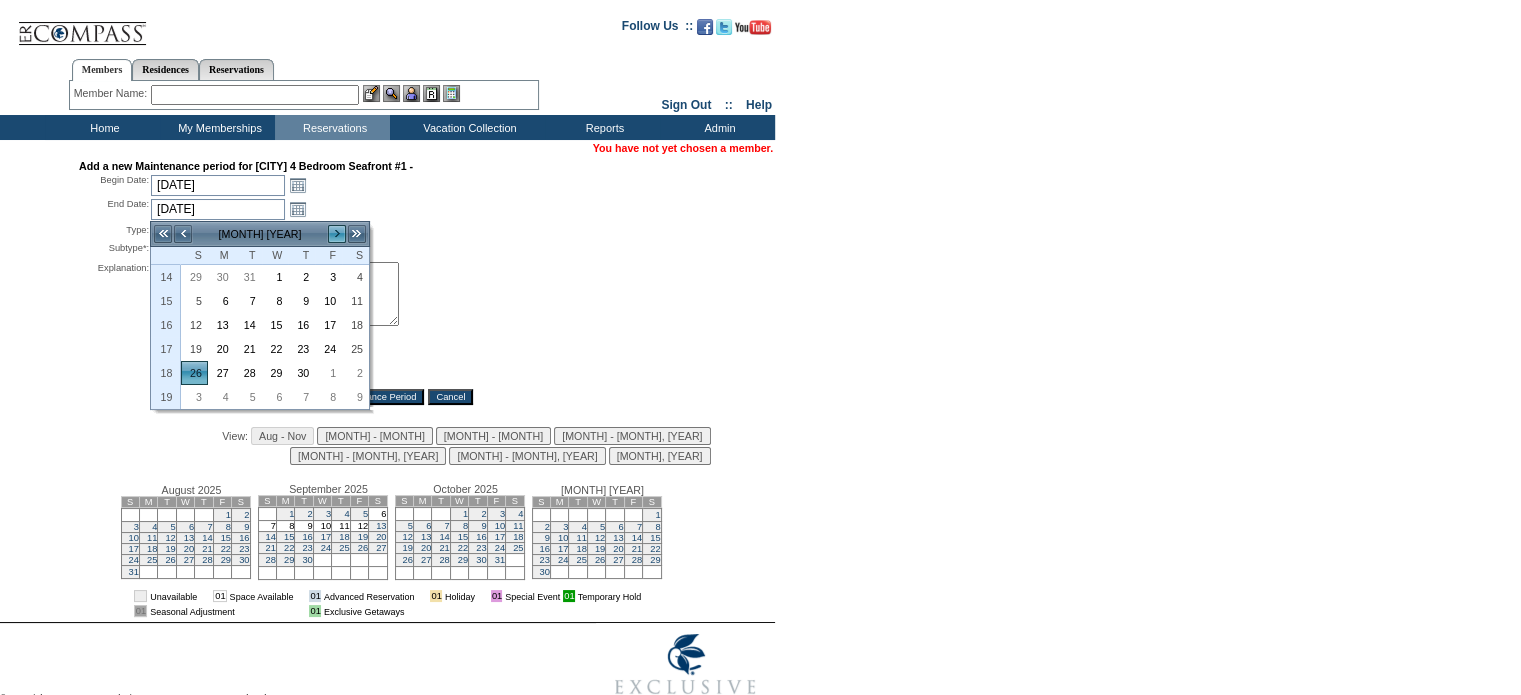 click on ">" at bounding box center (337, 234) 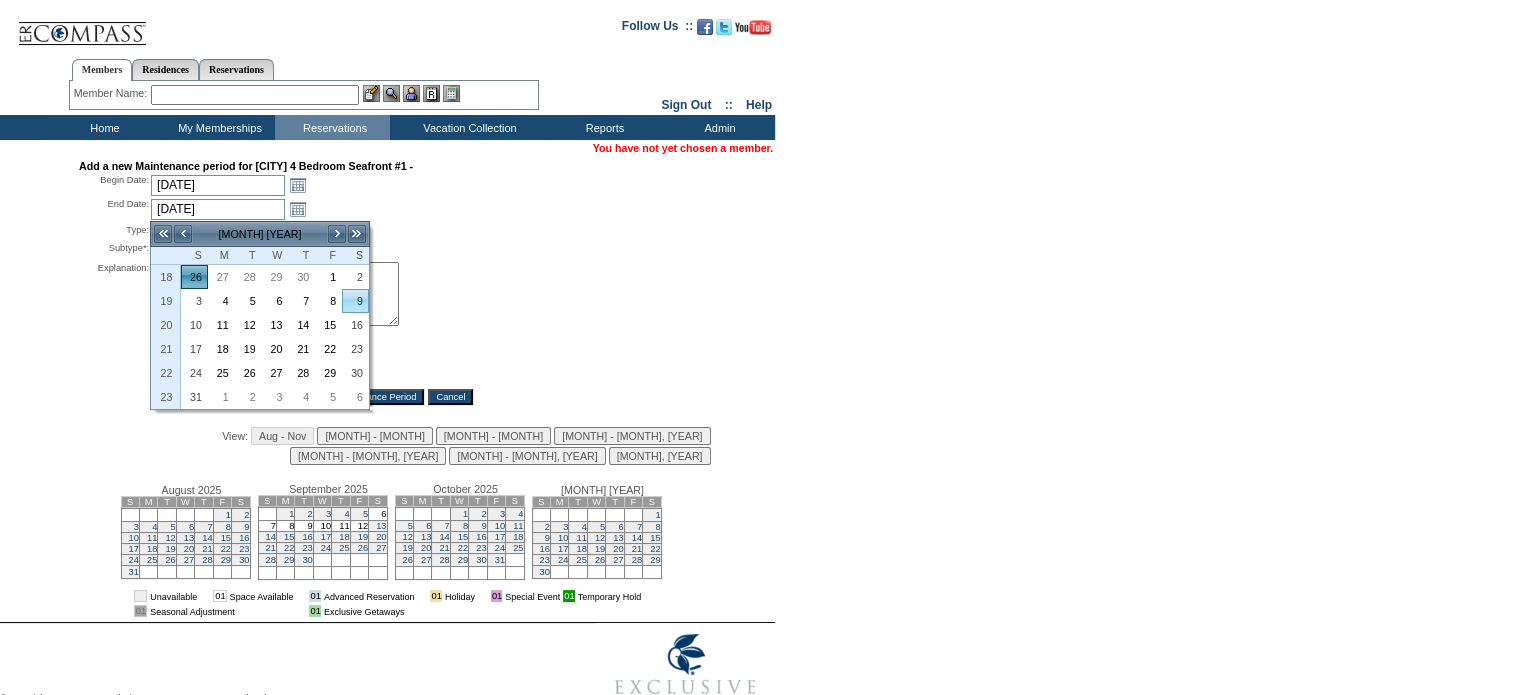 click on "9" at bounding box center (355, 301) 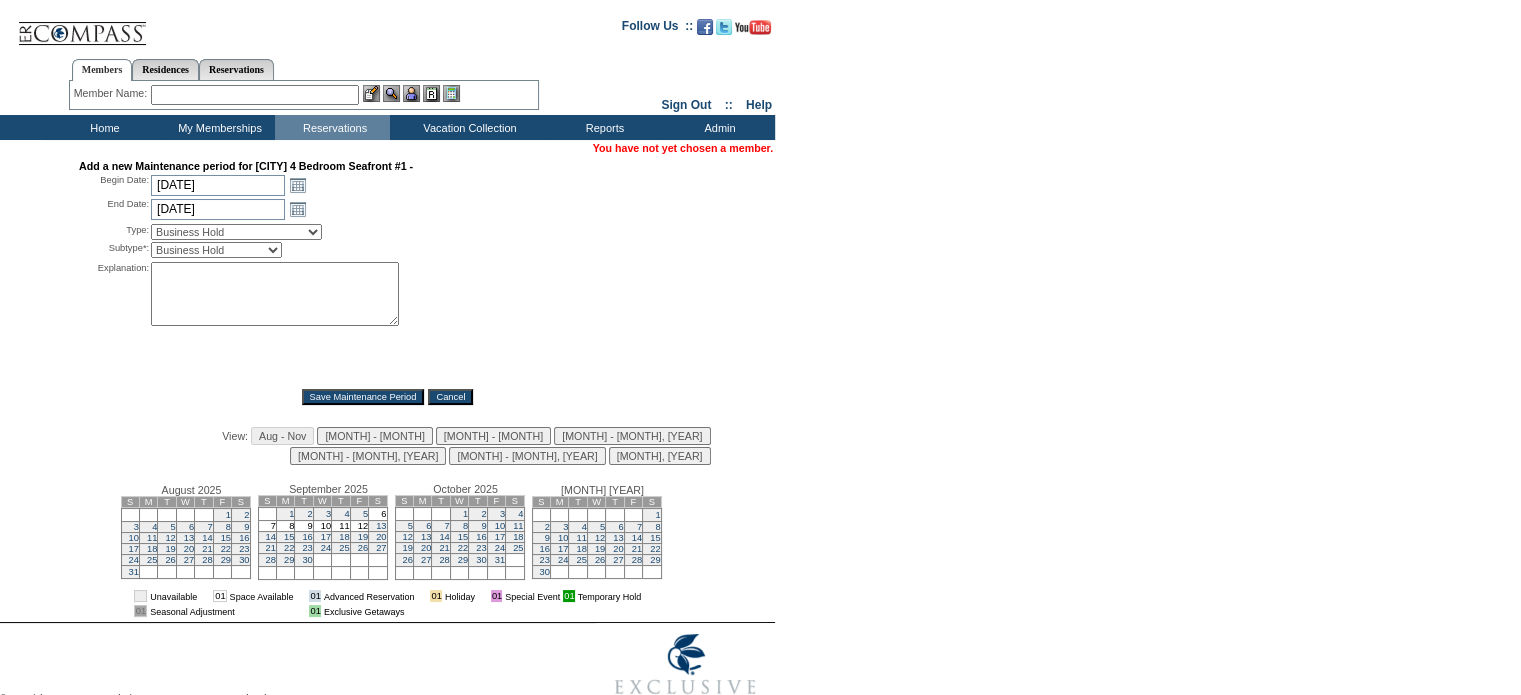 click at bounding box center (275, 294) 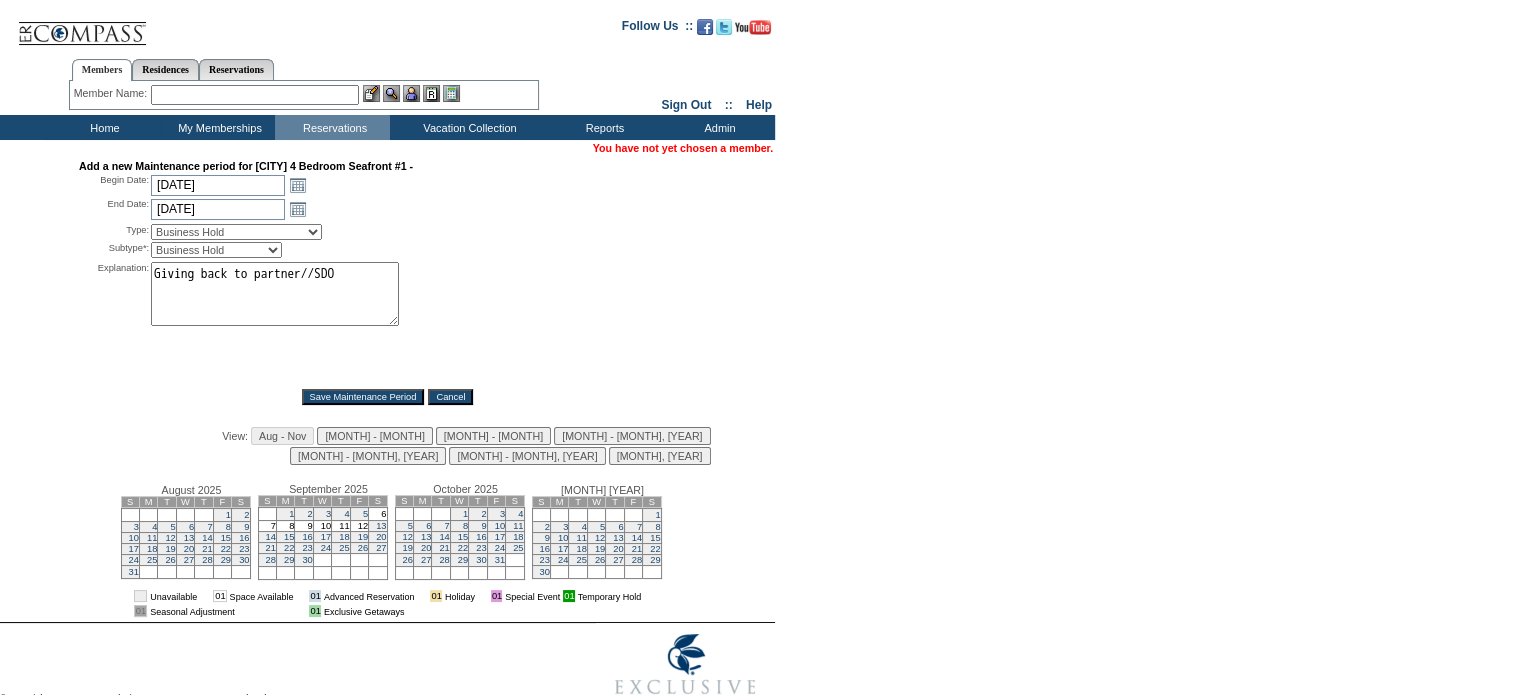 type on "Giving back to partner//SDO" 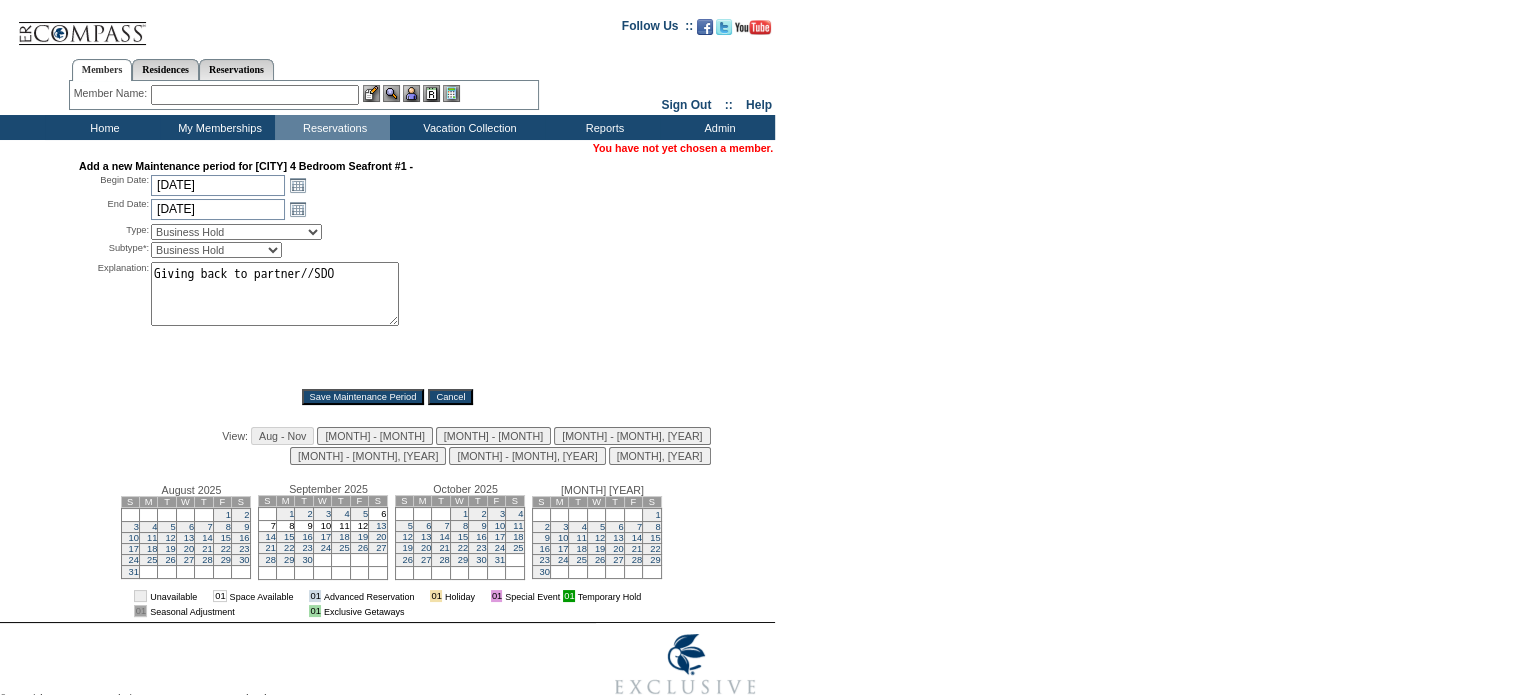 click on "Save Maintenance Period" at bounding box center (363, 397) 